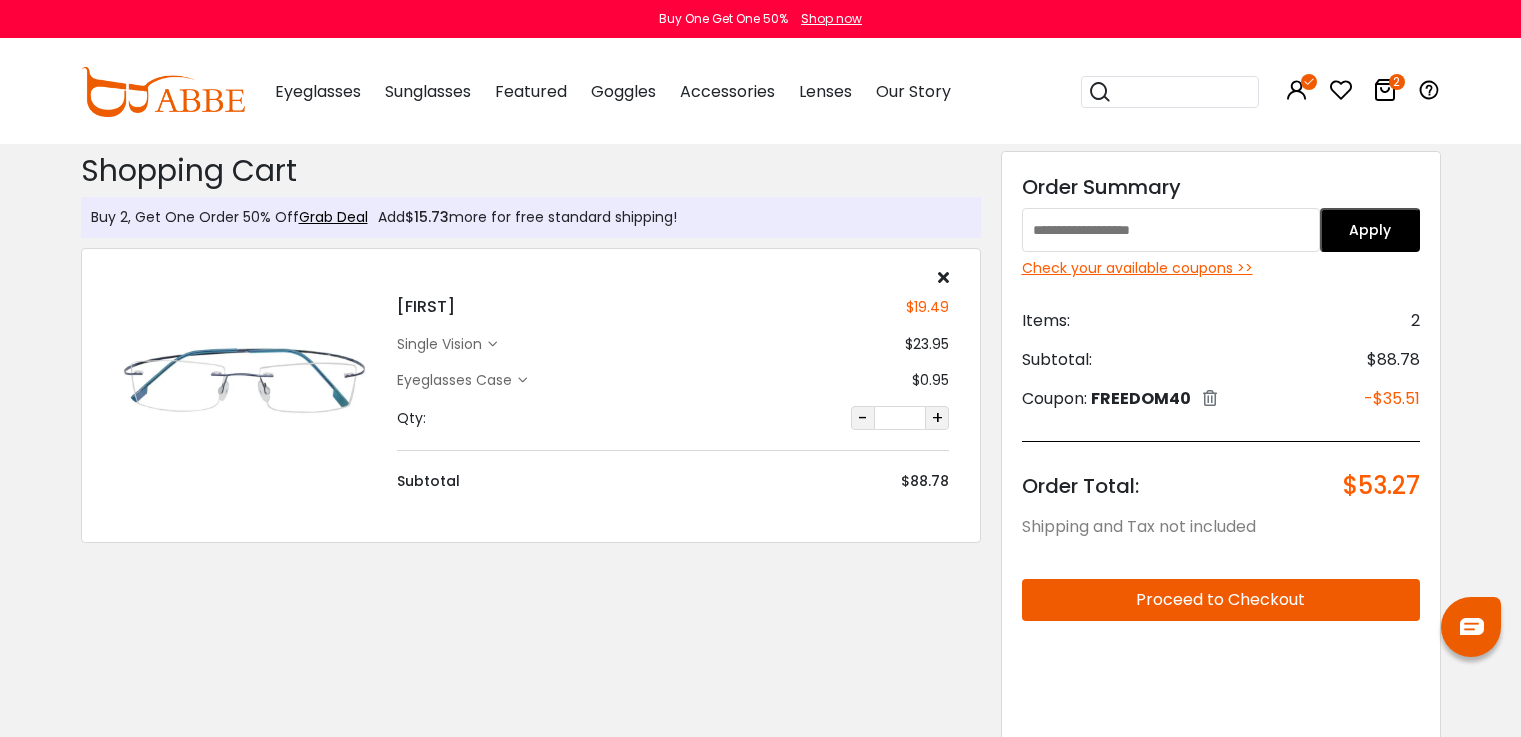 scroll, scrollTop: 0, scrollLeft: 0, axis: both 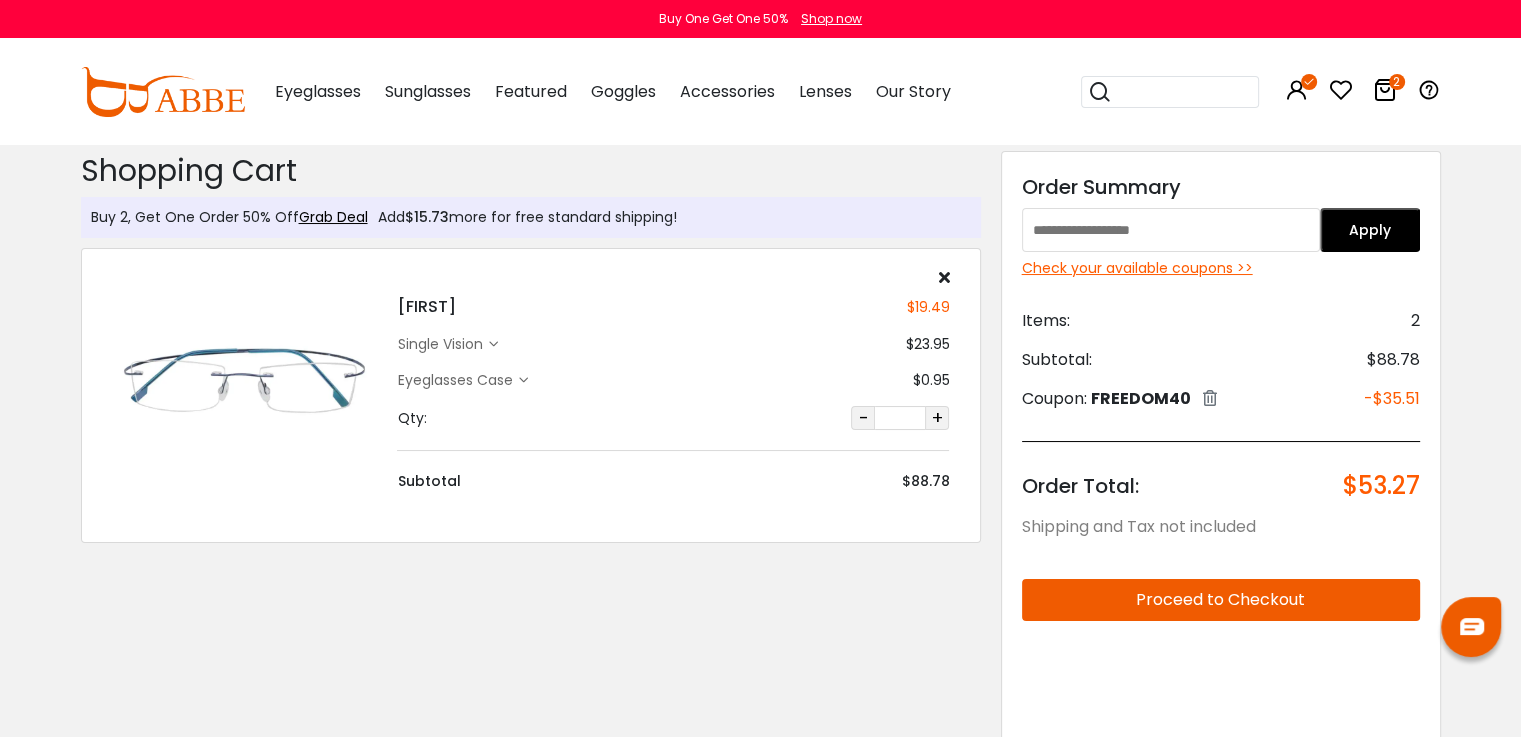 click on "Proceed to Checkout" at bounding box center (1221, 600) 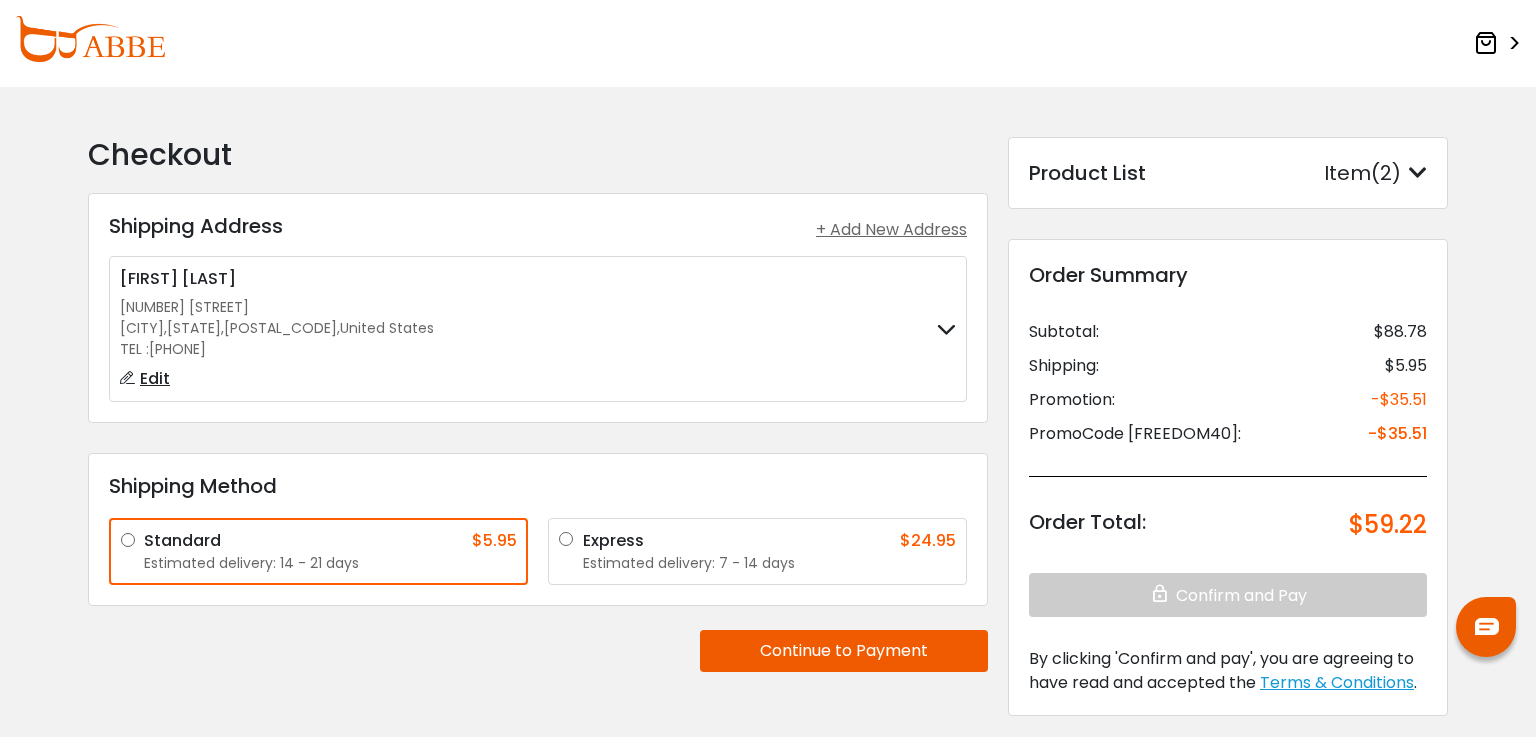 scroll, scrollTop: 0, scrollLeft: 0, axis: both 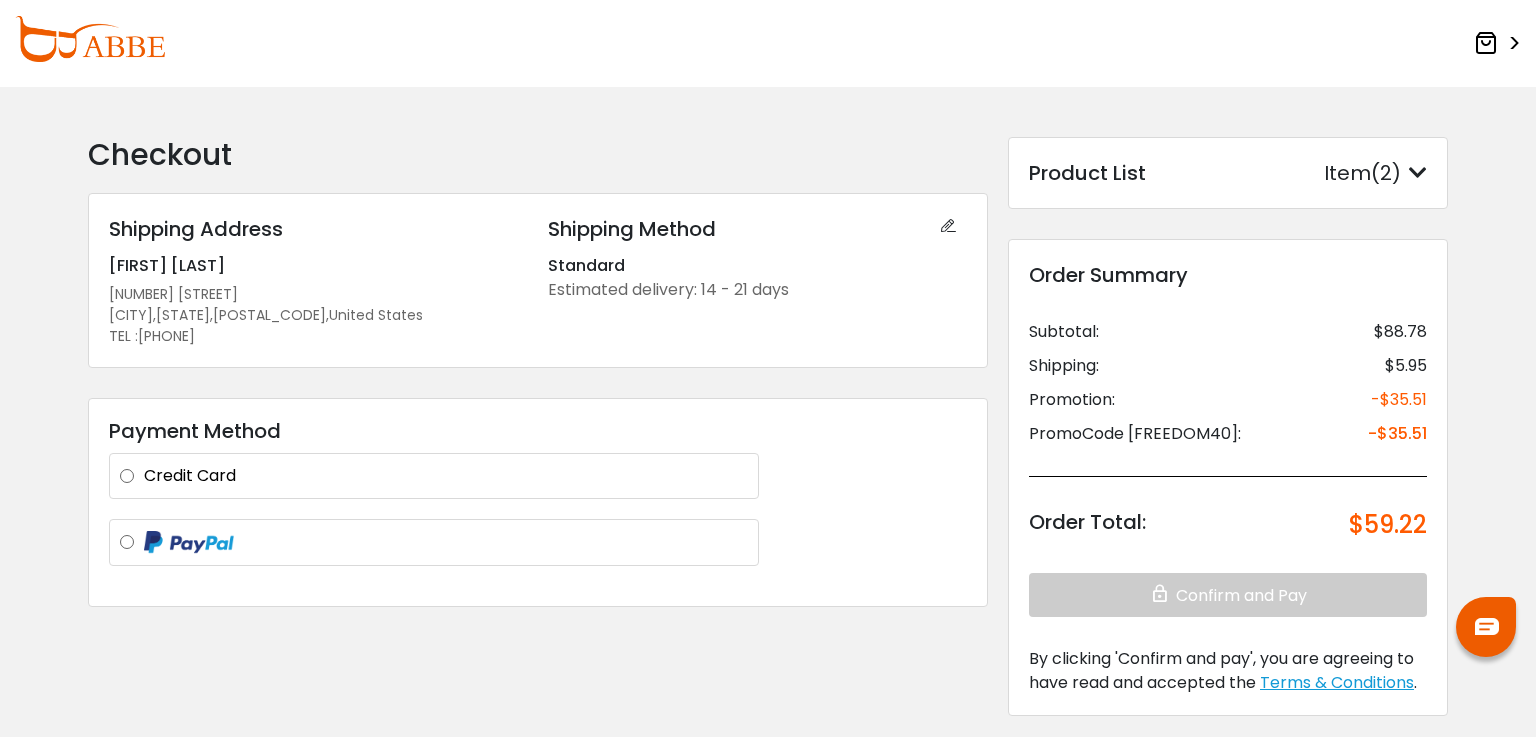 click on "Credit Card" at bounding box center (446, 476) 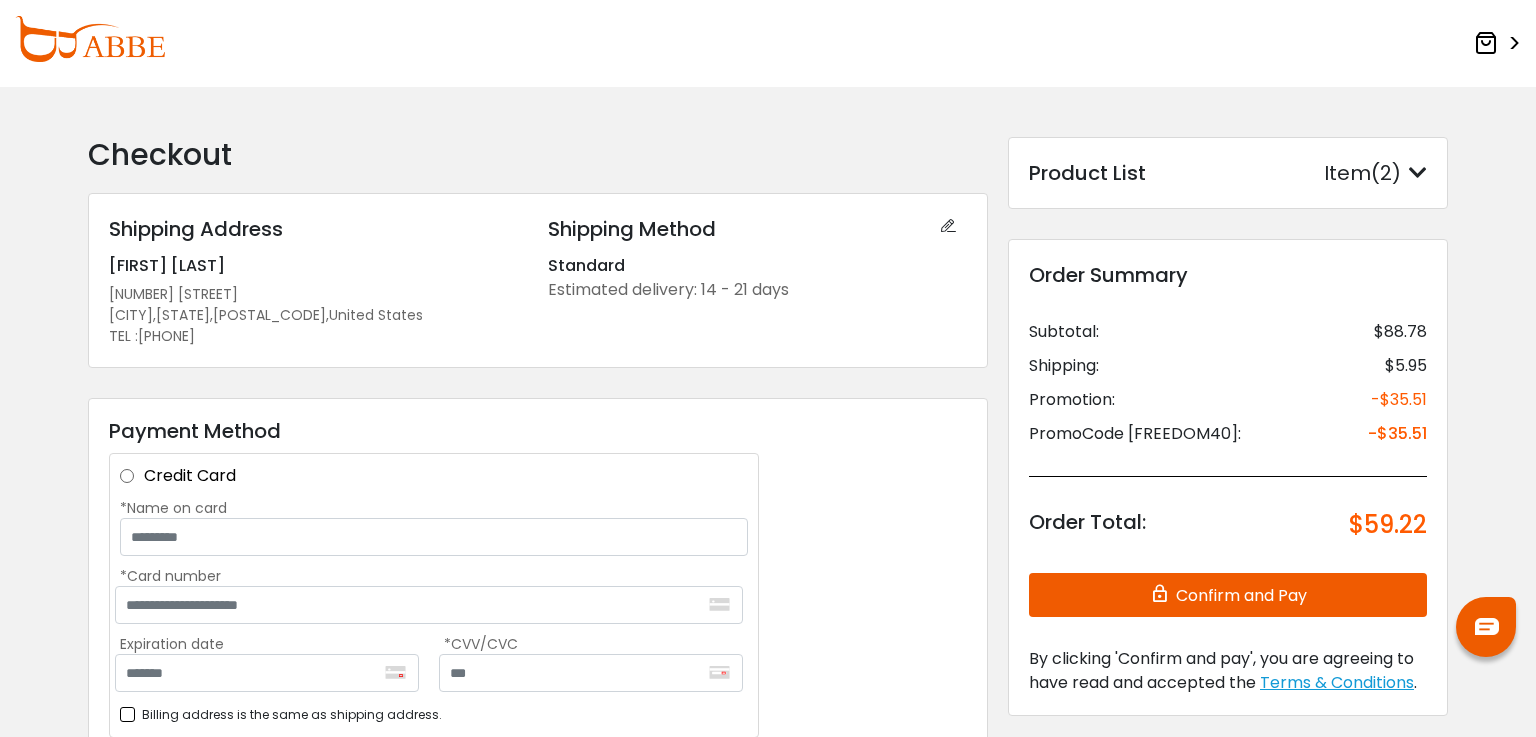click on "Checkout
Shipping Address
Shipping Address
+ Add New Address
Michael
Herring
6 Kellie Ct
Califon ,
New Jersey ,
07830 ,
United States
TEL :   9083807171
Edit
*First Name
*Last Name" at bounding box center [768, 540] 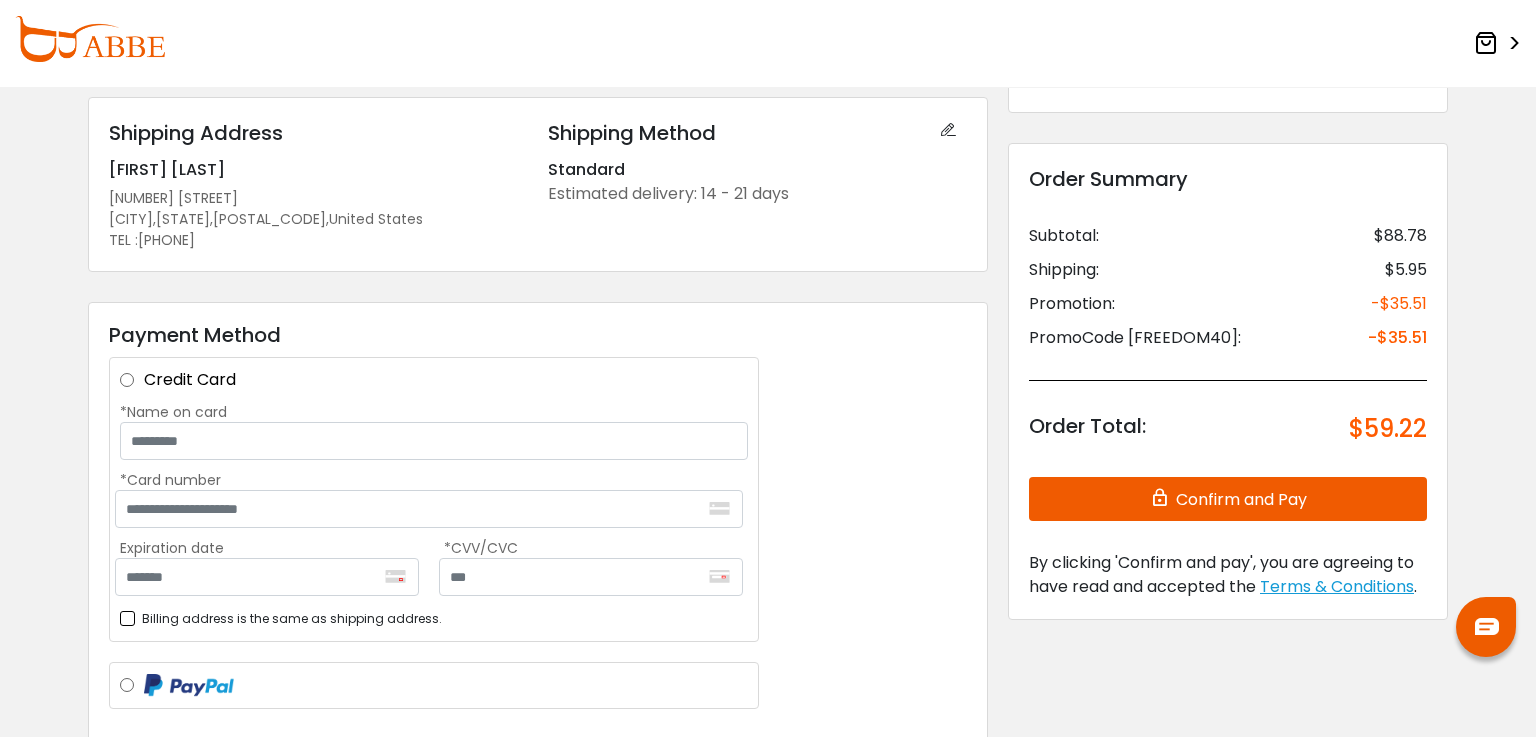 scroll, scrollTop: 0, scrollLeft: 0, axis: both 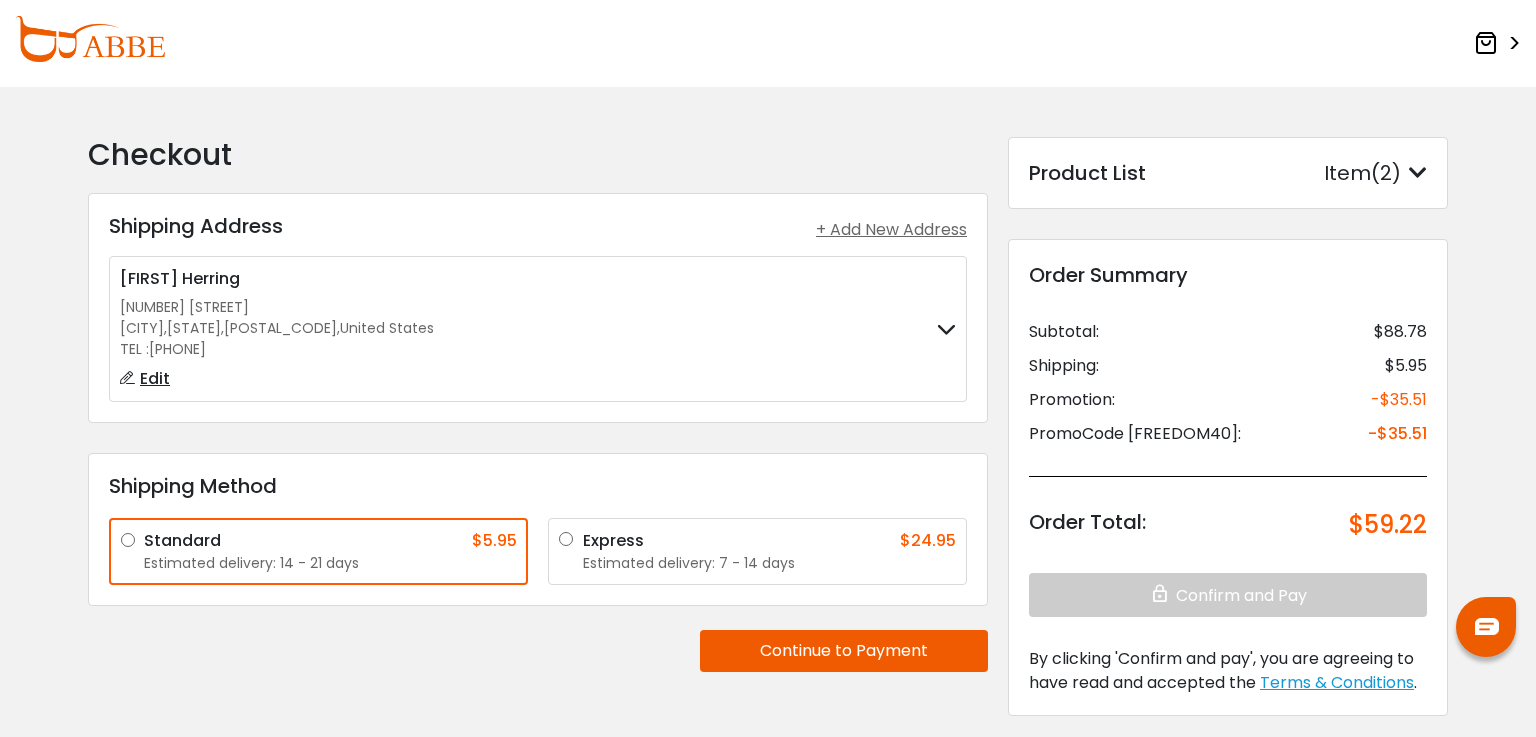 click on "Continue to Payment" at bounding box center [844, 651] 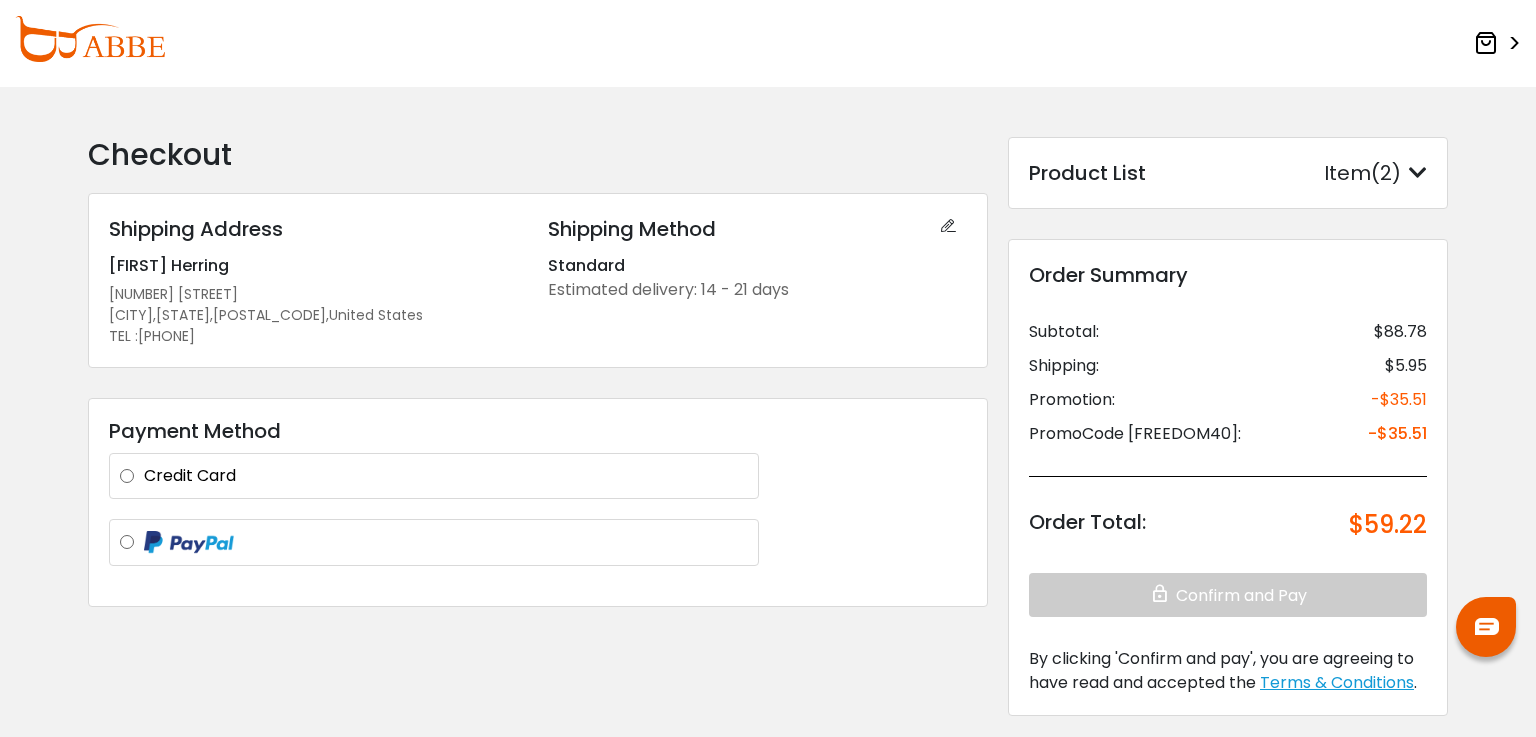 click at bounding box center [446, 542] 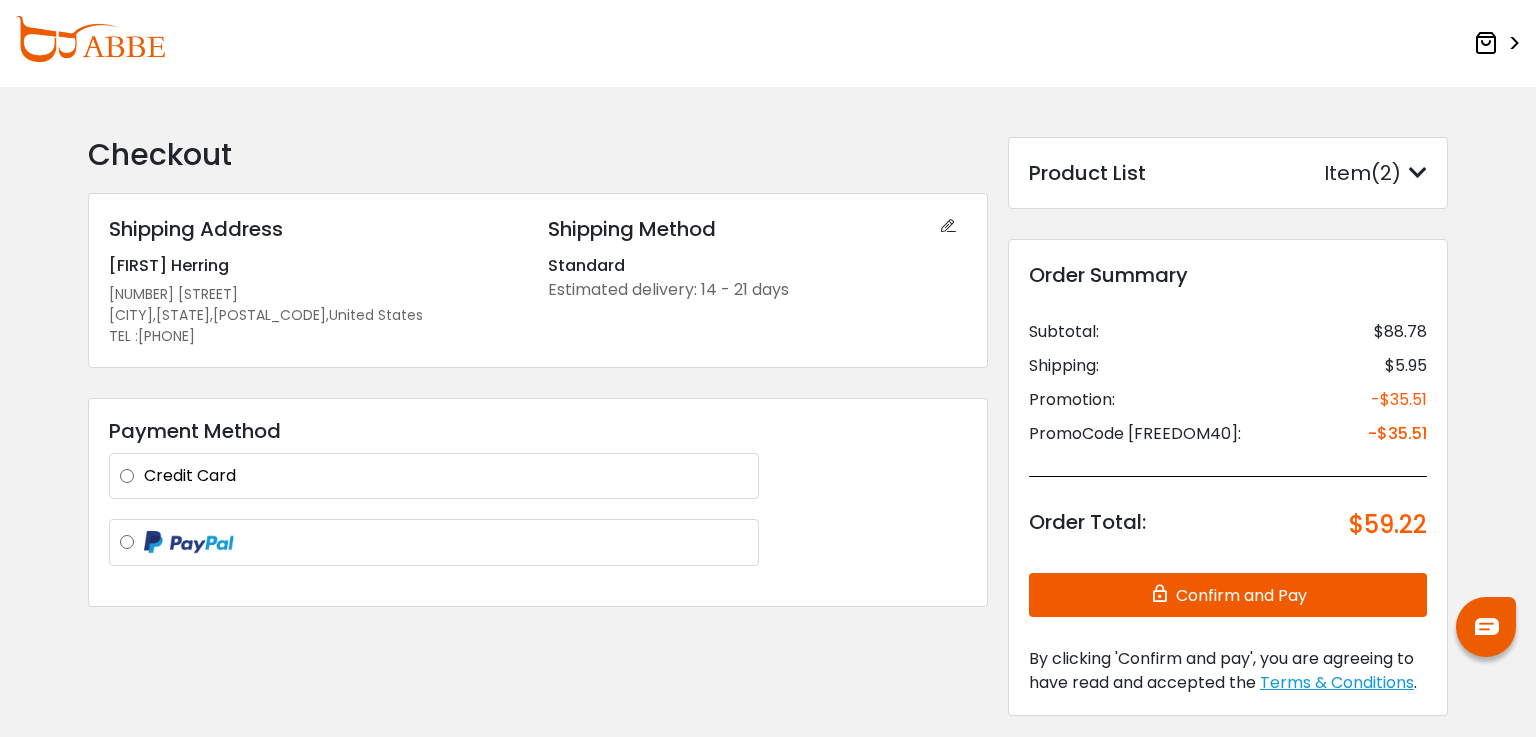 click on "Confirm and Pay" at bounding box center [1228, 595] 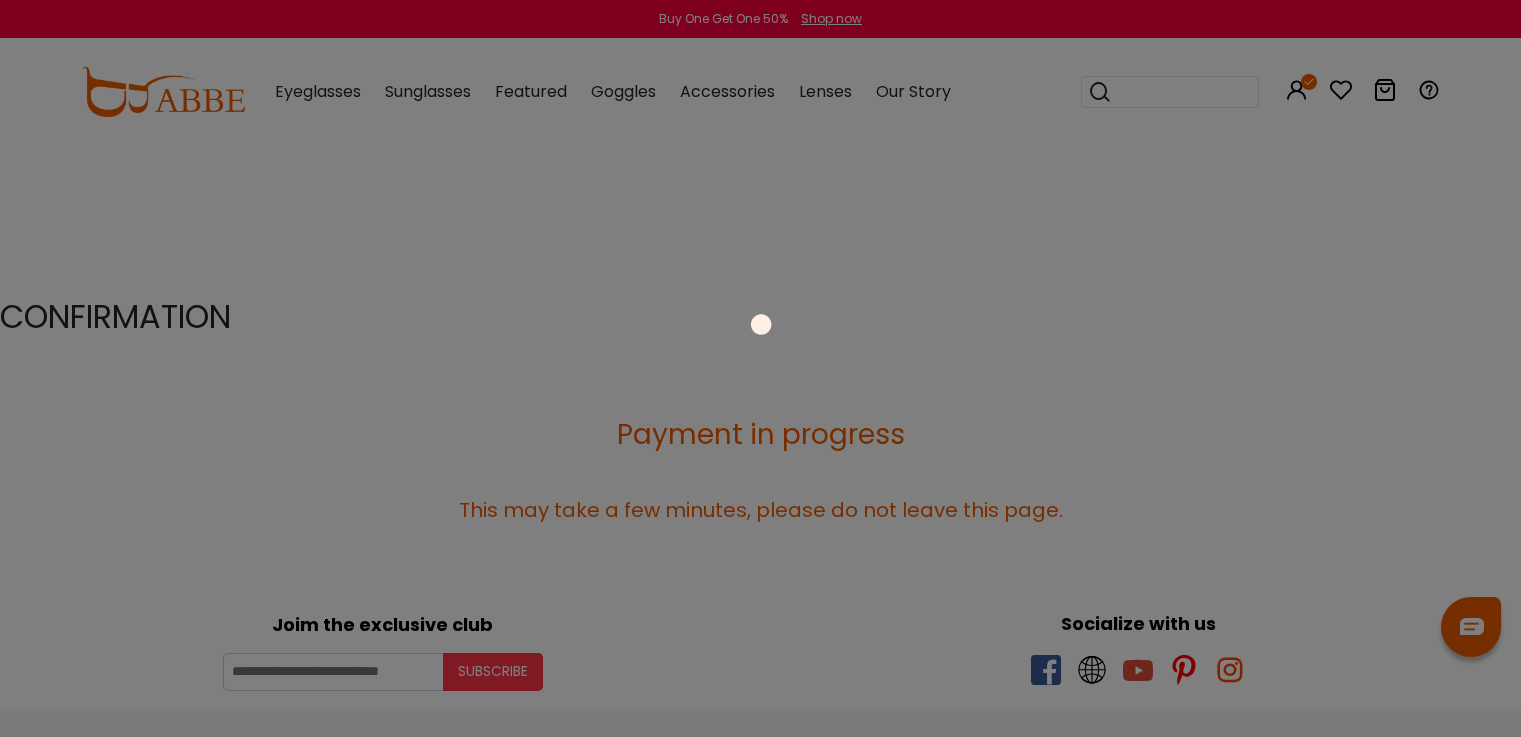 scroll, scrollTop: 0, scrollLeft: 0, axis: both 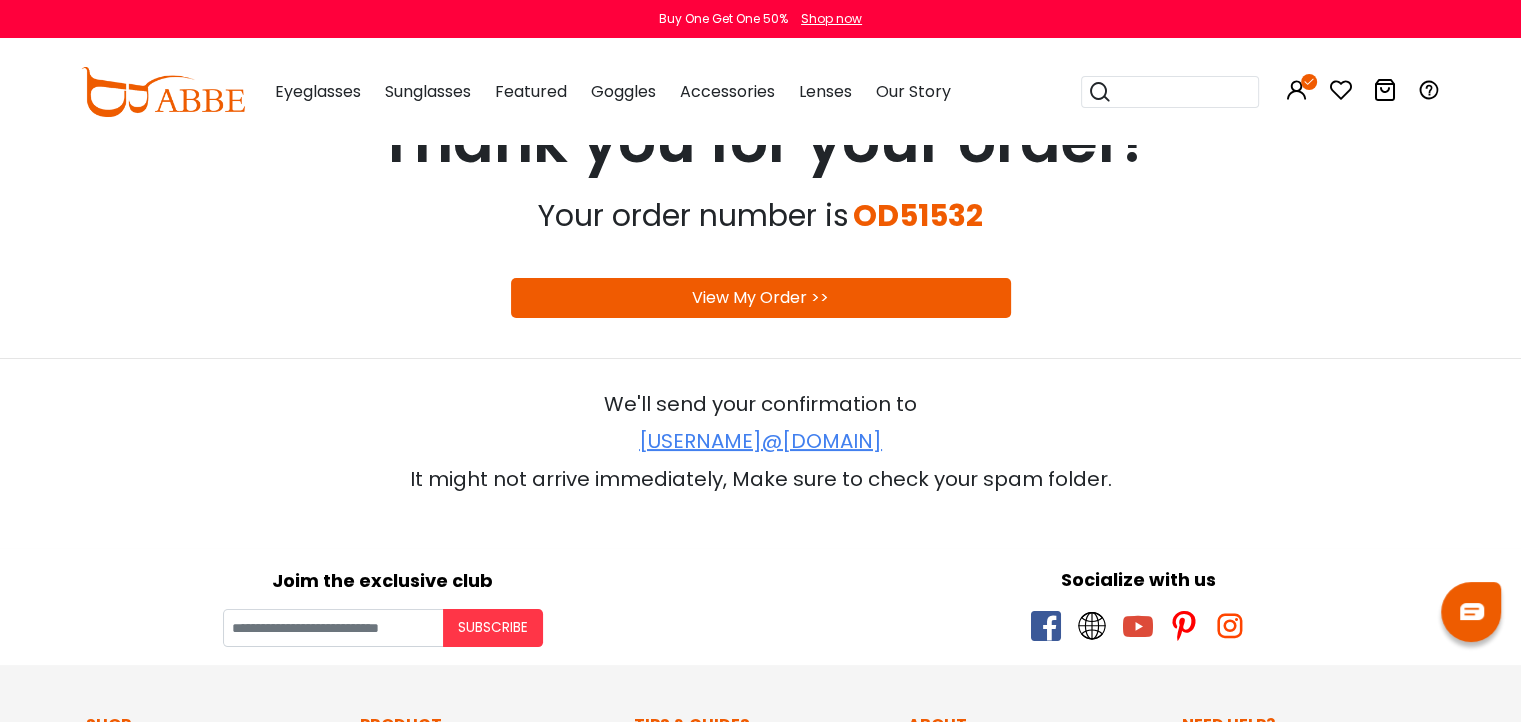 click on "View My Order >>" at bounding box center [760, 297] 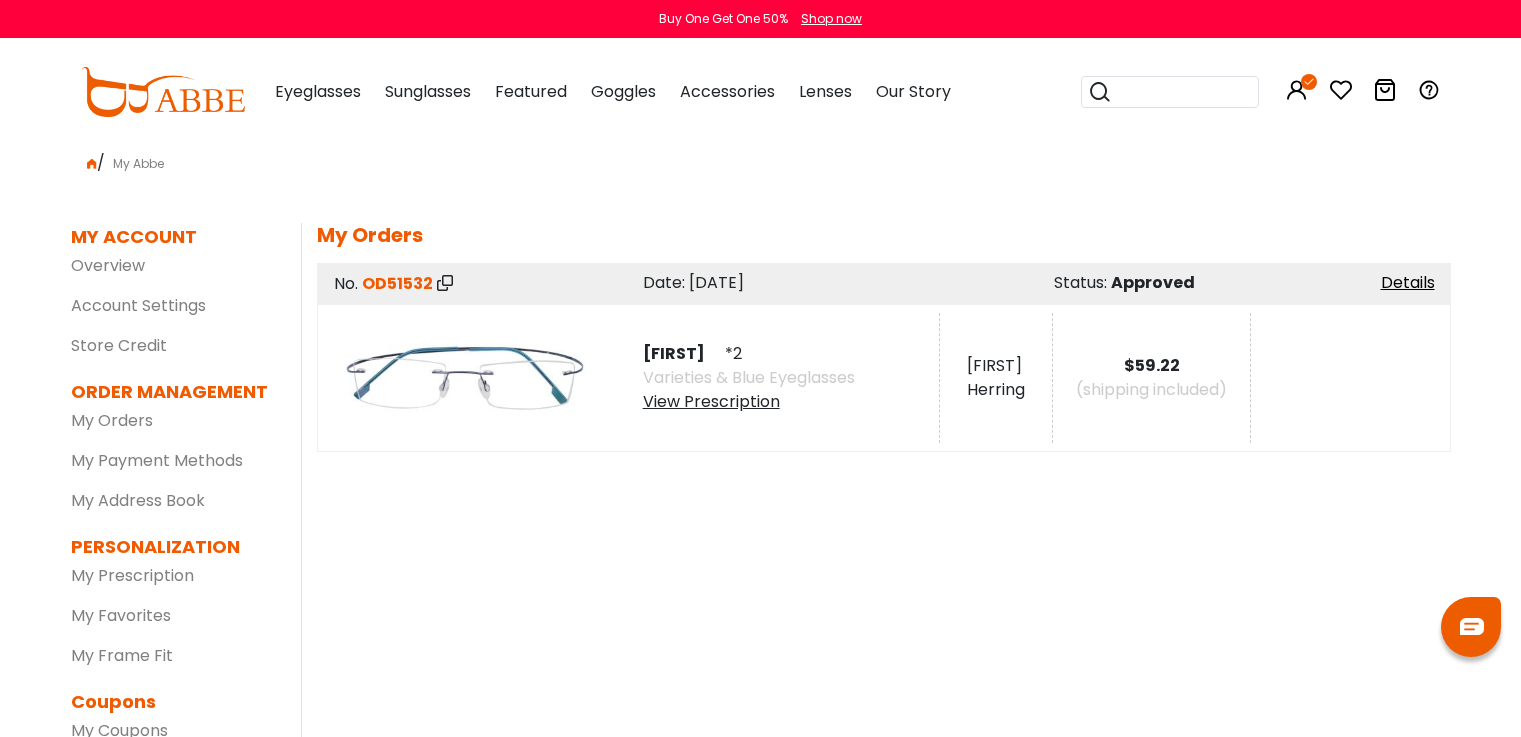 scroll, scrollTop: 0, scrollLeft: 0, axis: both 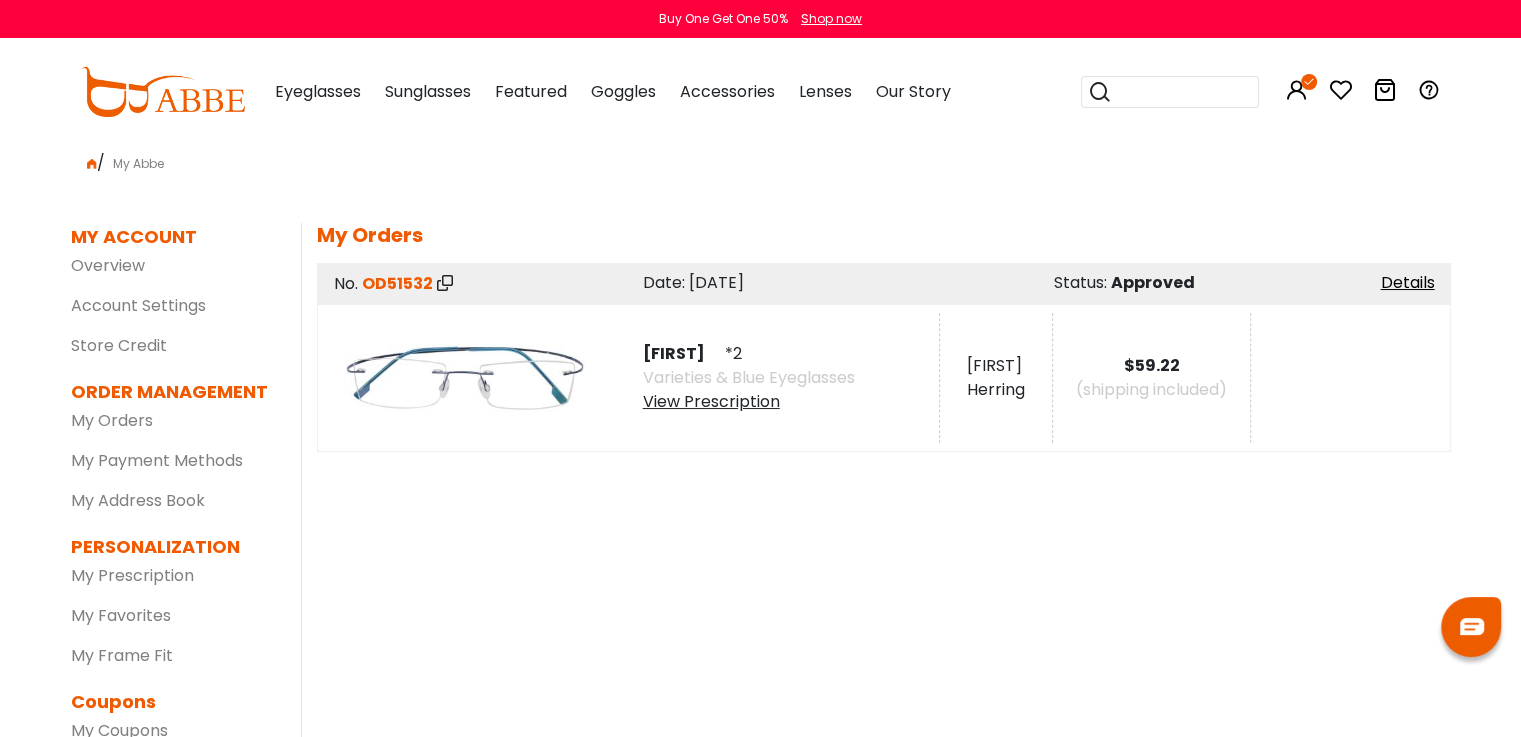 click on "View Prescription" at bounding box center [749, 402] 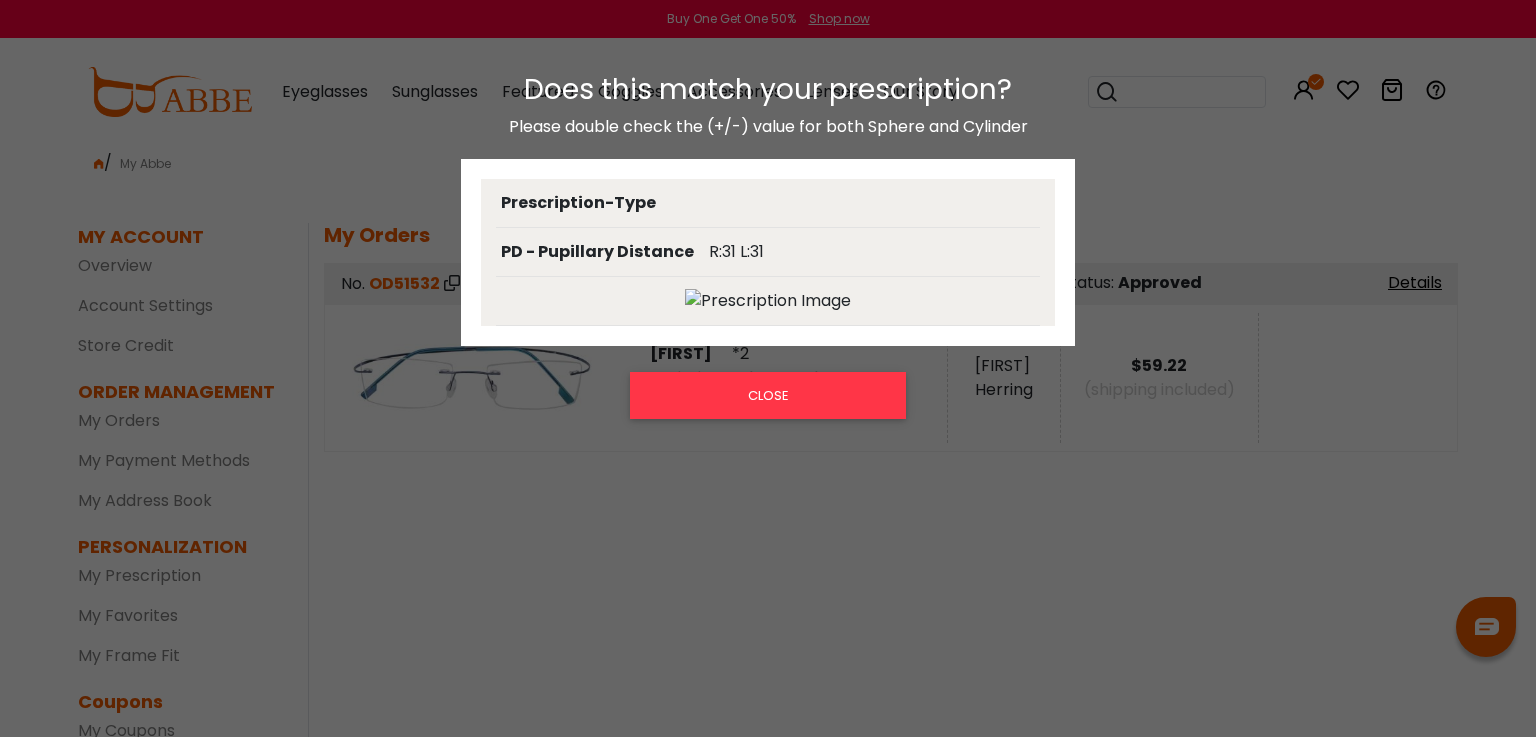 click at bounding box center [768, 301] 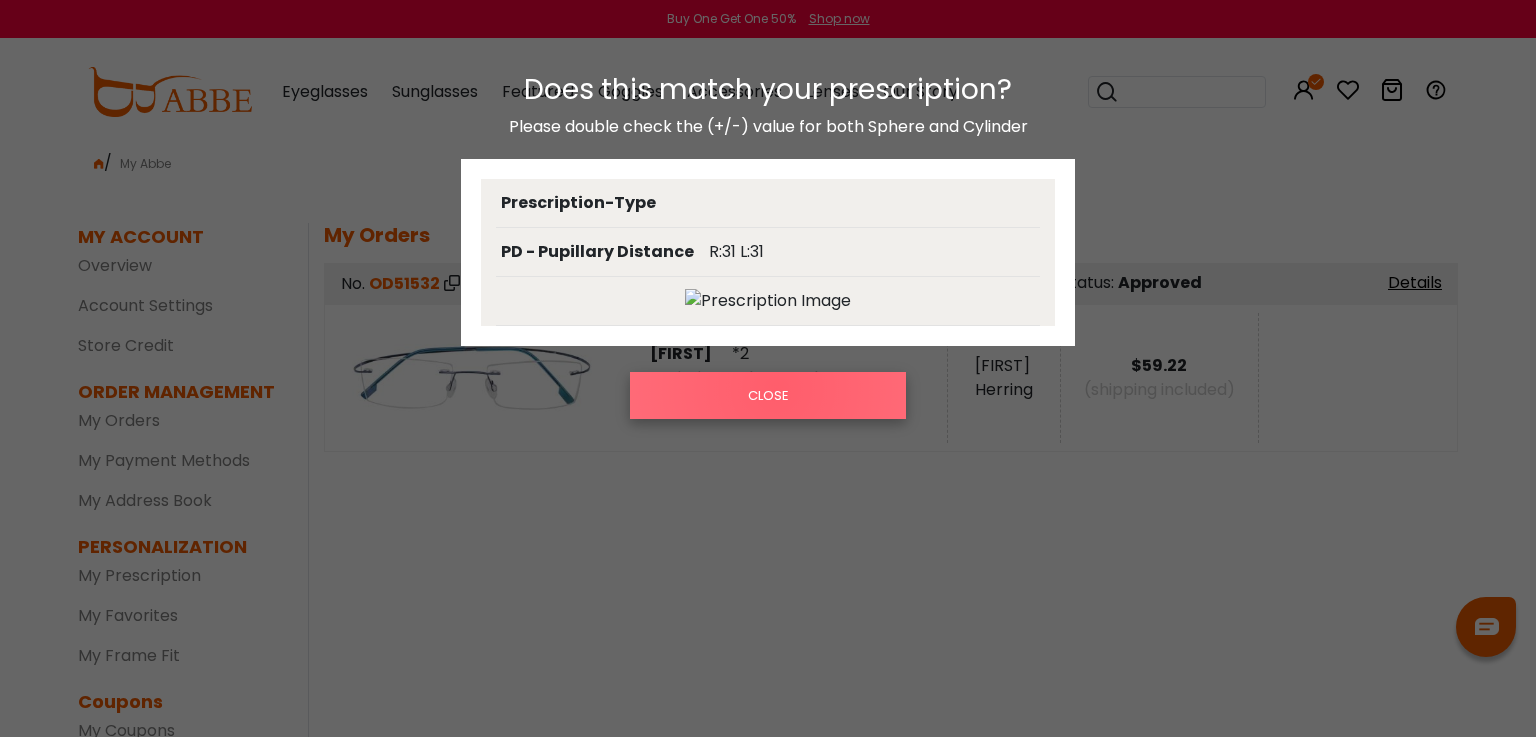 click on "CLOSE" at bounding box center (768, 395) 